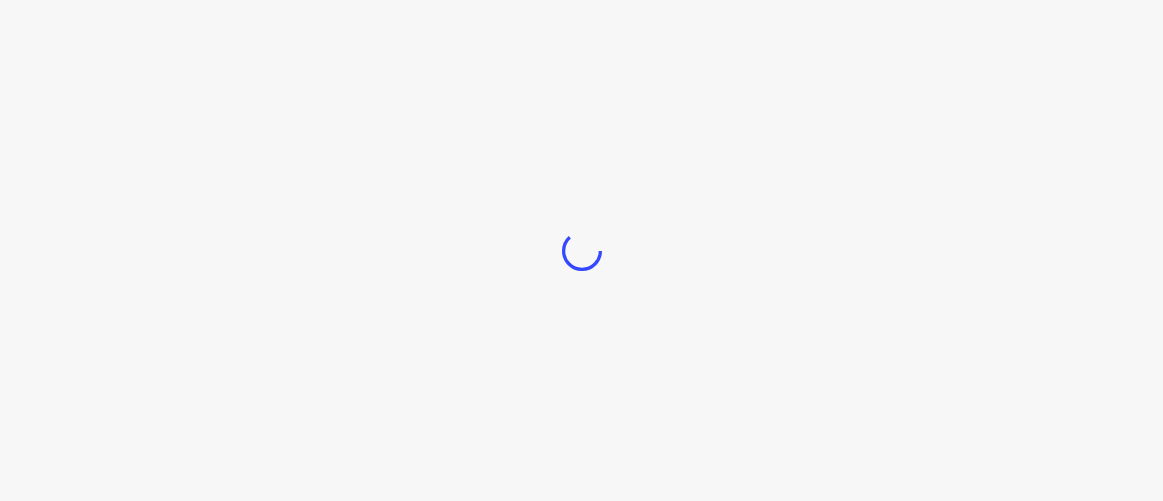 scroll, scrollTop: 0, scrollLeft: 0, axis: both 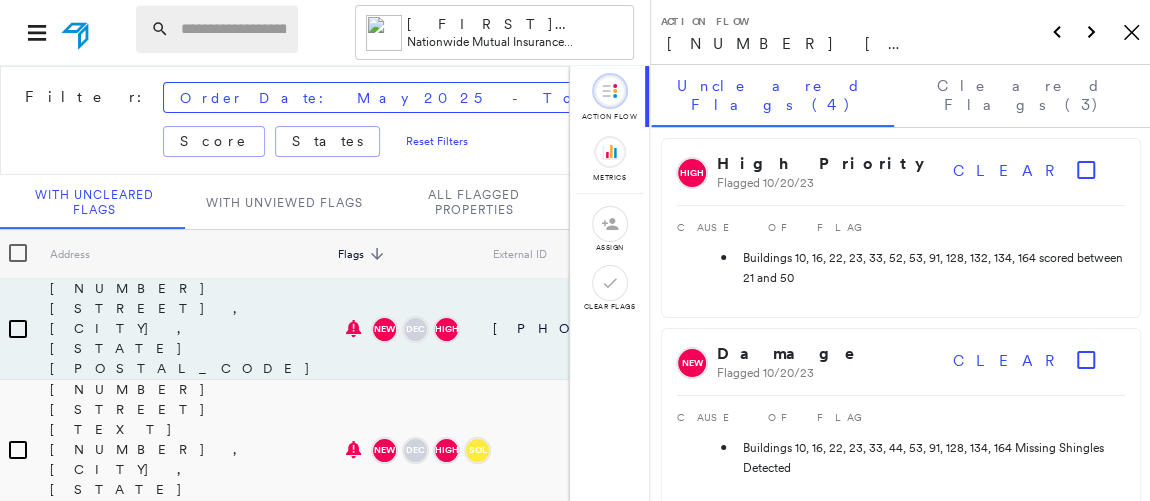click at bounding box center (233, 29) 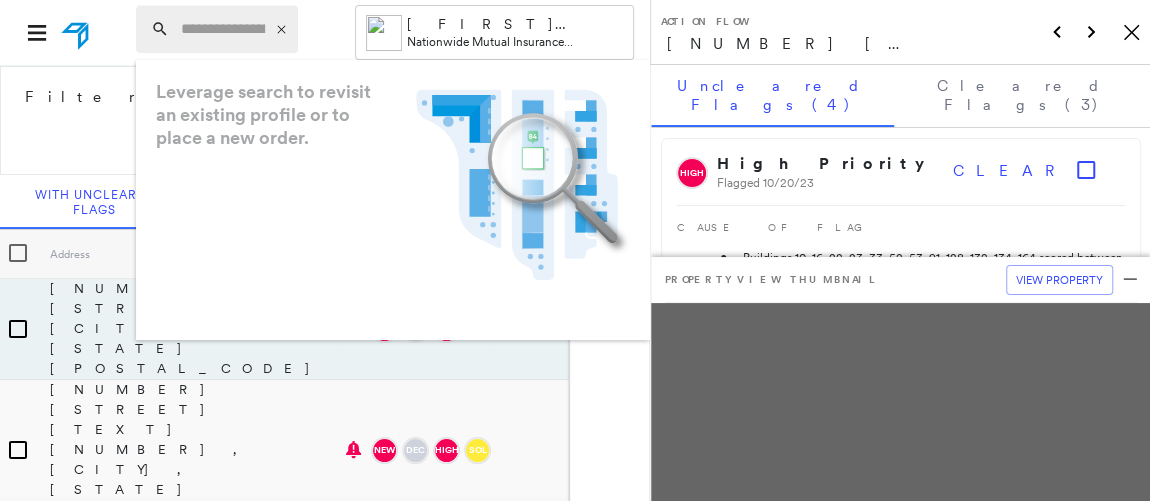 paste on "**********" 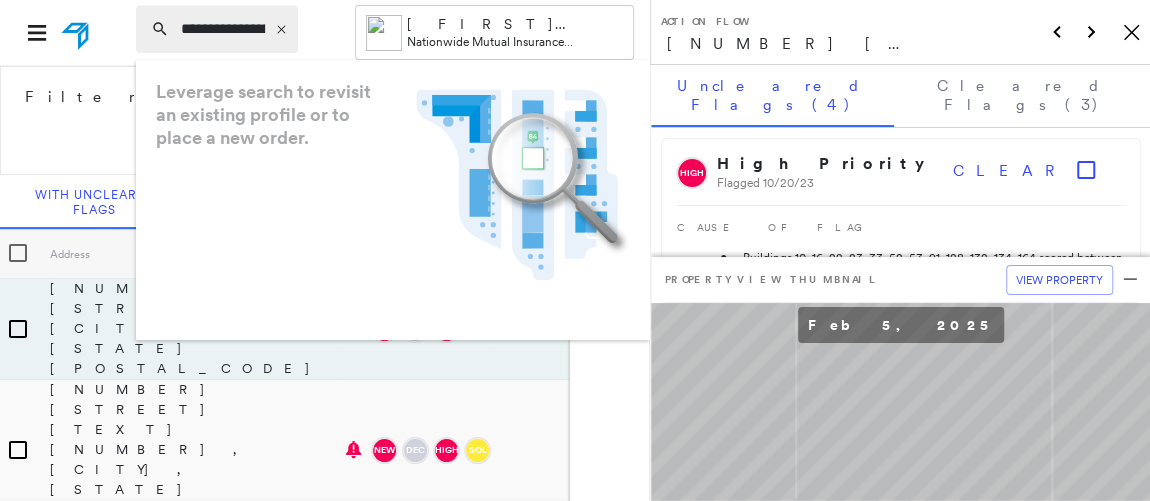 scroll, scrollTop: 0, scrollLeft: 151, axis: horizontal 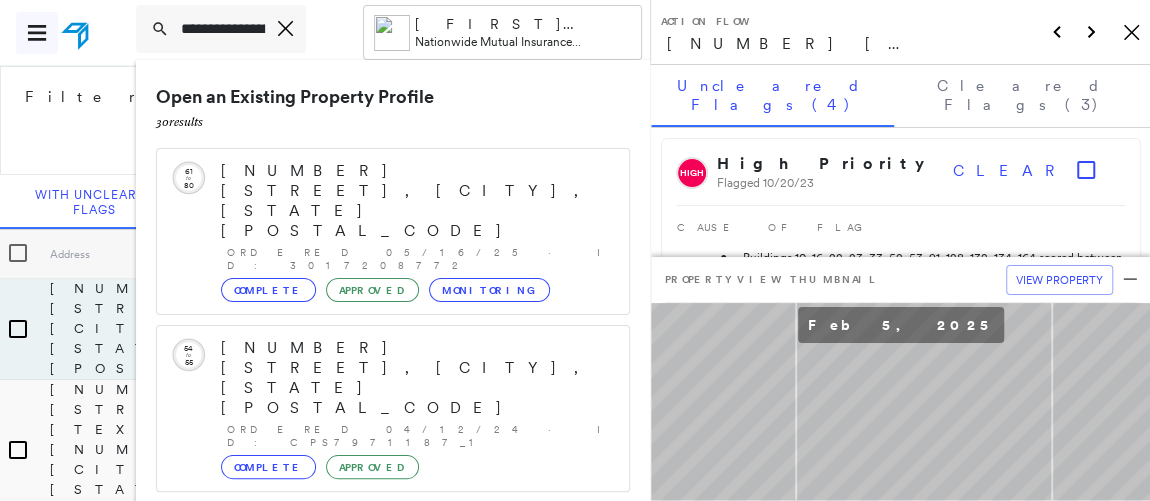 drag, startPoint x: 209, startPoint y: 28, endPoint x: 39, endPoint y: 16, distance: 170.423 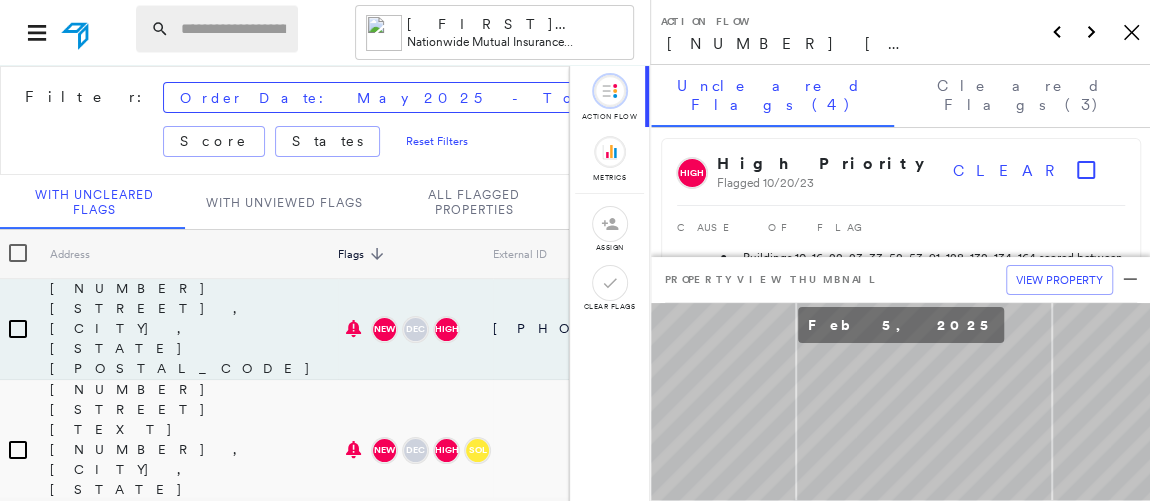 click at bounding box center [233, 29] 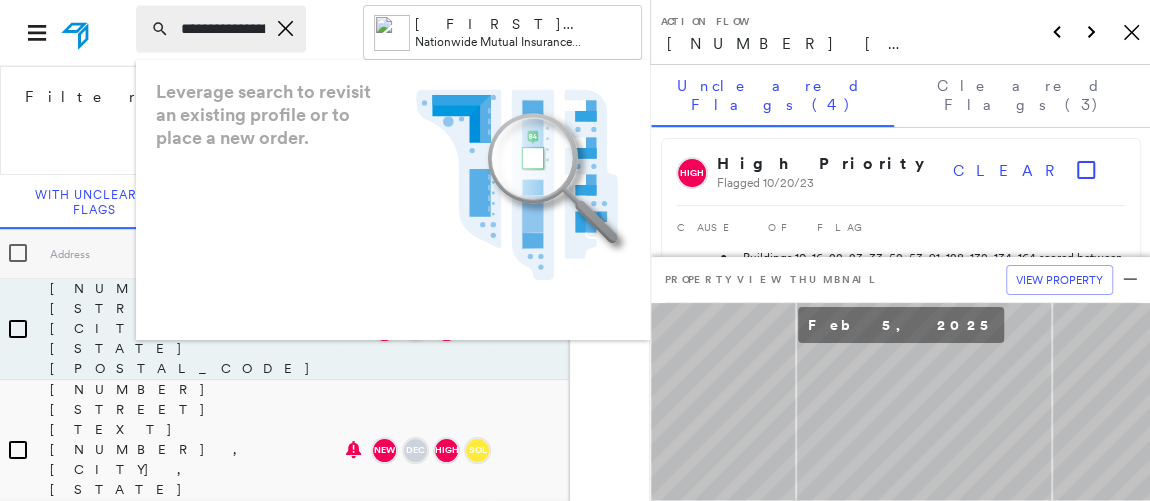 scroll, scrollTop: 0, scrollLeft: 151, axis: horizontal 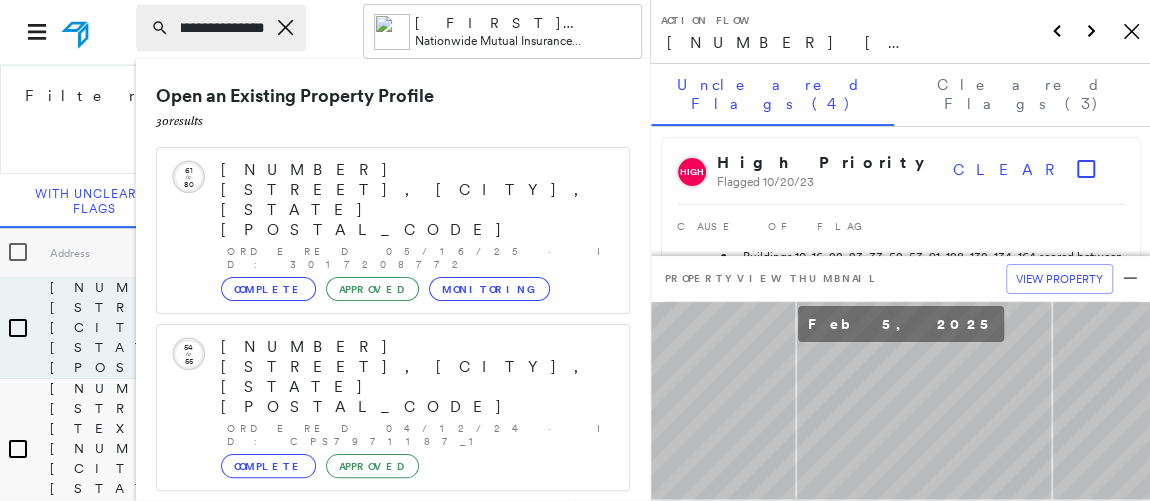 click on "**********" at bounding box center (223, 28) 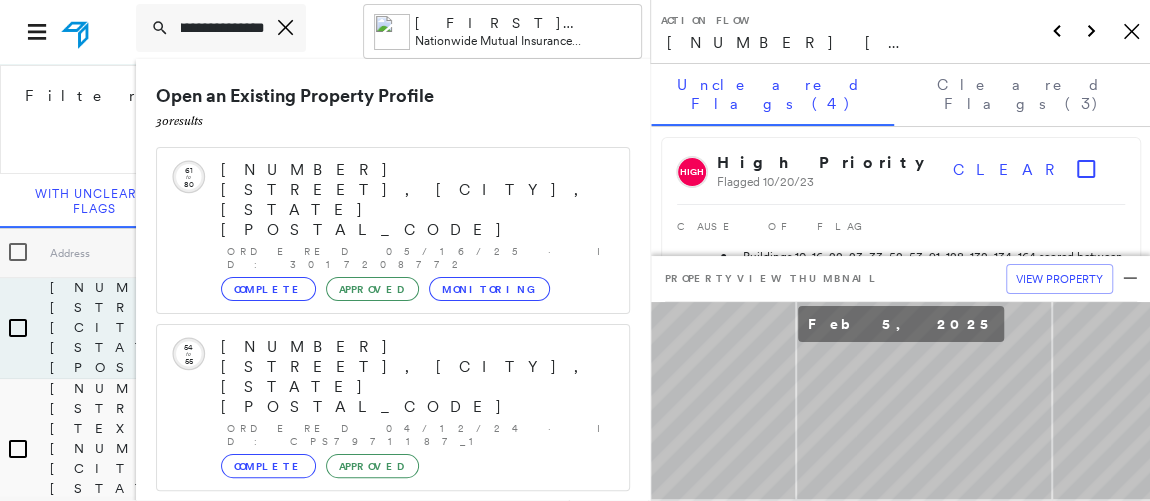 scroll, scrollTop: 0, scrollLeft: 0, axis: both 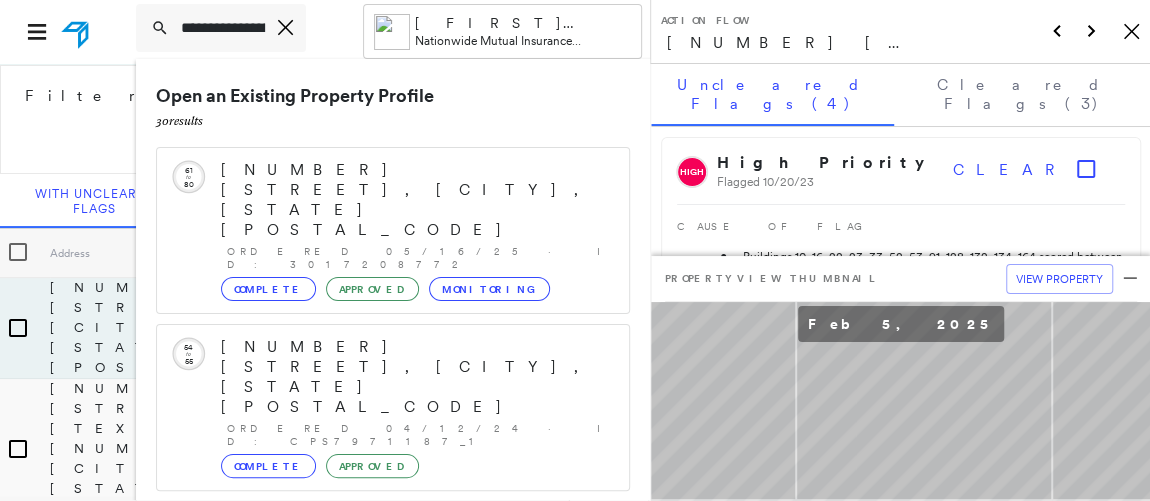 drag, startPoint x: 216, startPoint y: 28, endPoint x: 73, endPoint y: 20, distance: 143.2236 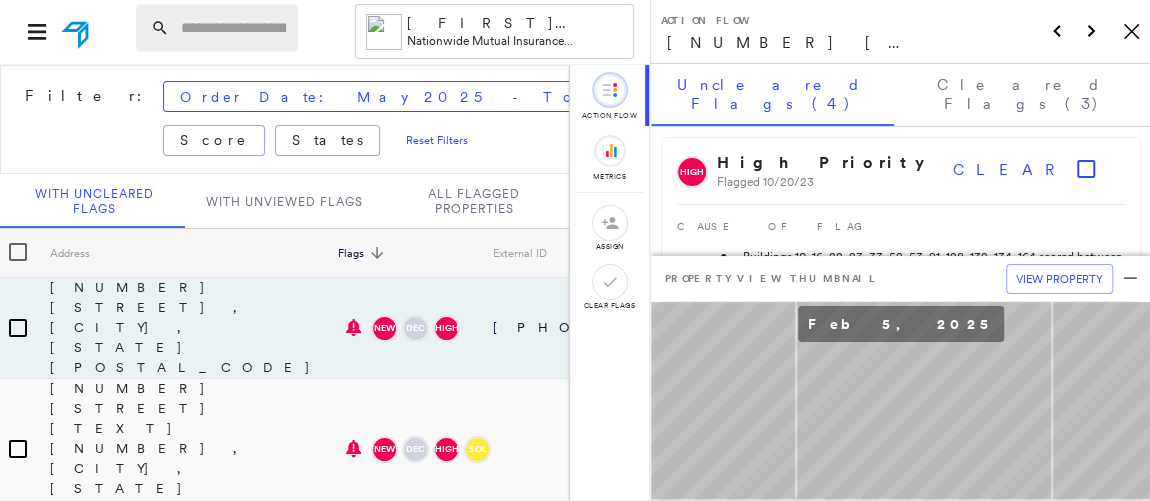 click at bounding box center (233, 28) 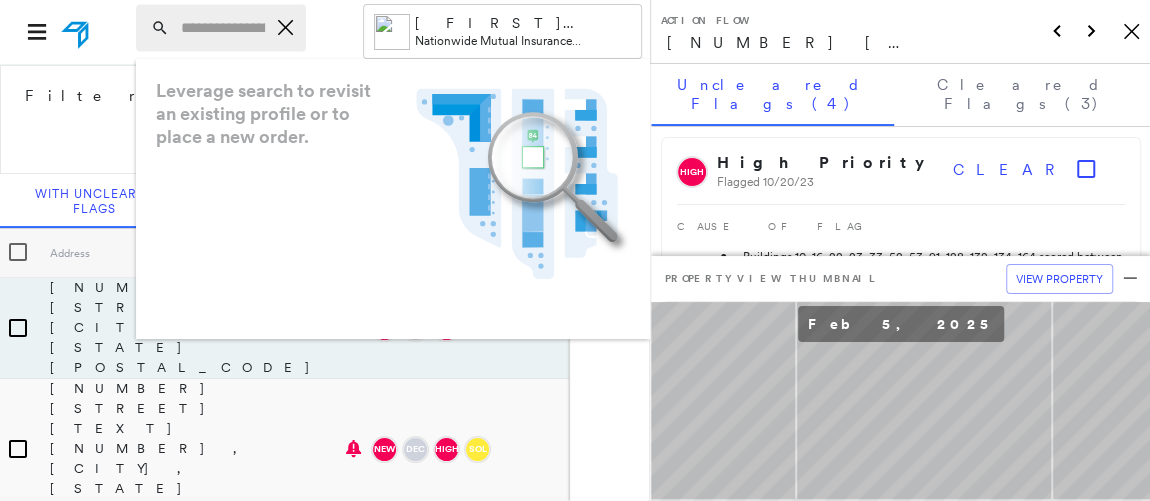 paste on "**********" 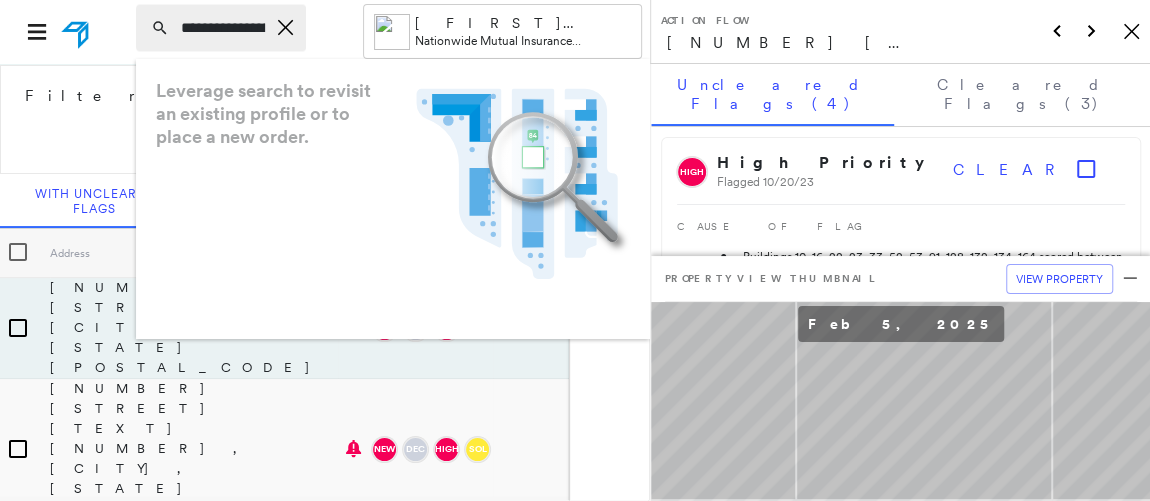 scroll, scrollTop: 0, scrollLeft: 151, axis: horizontal 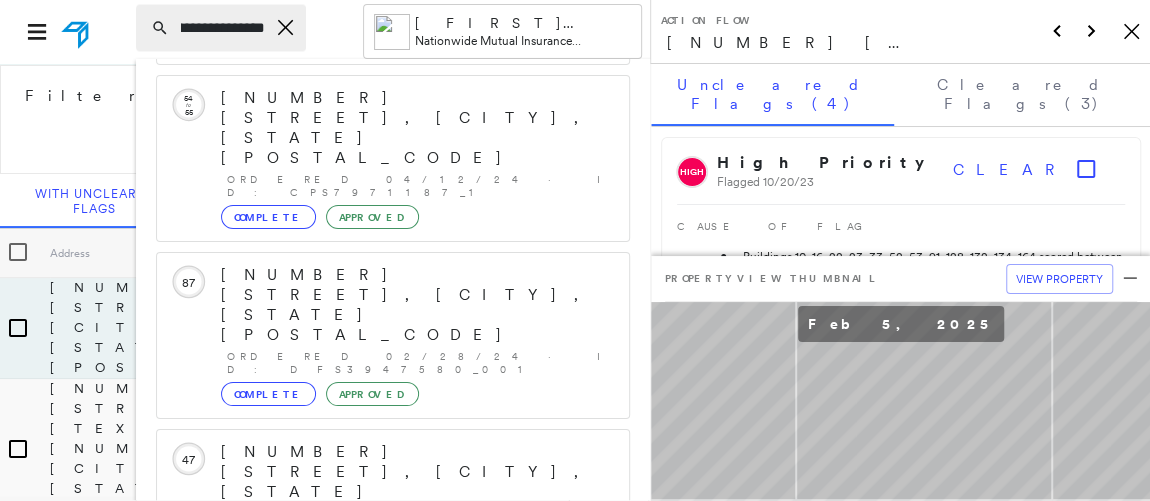 type on "**********" 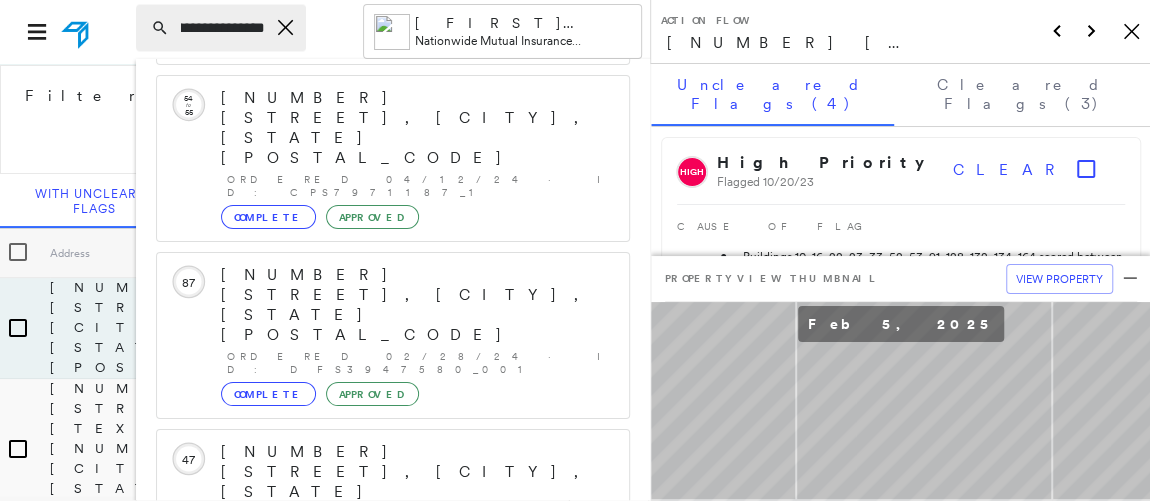 scroll, scrollTop: 0, scrollLeft: 0, axis: both 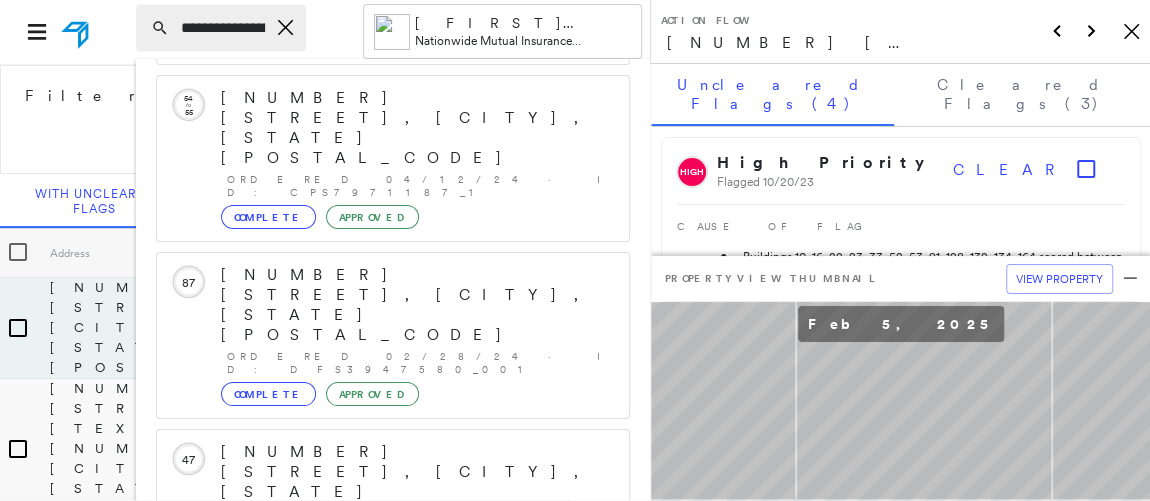 click 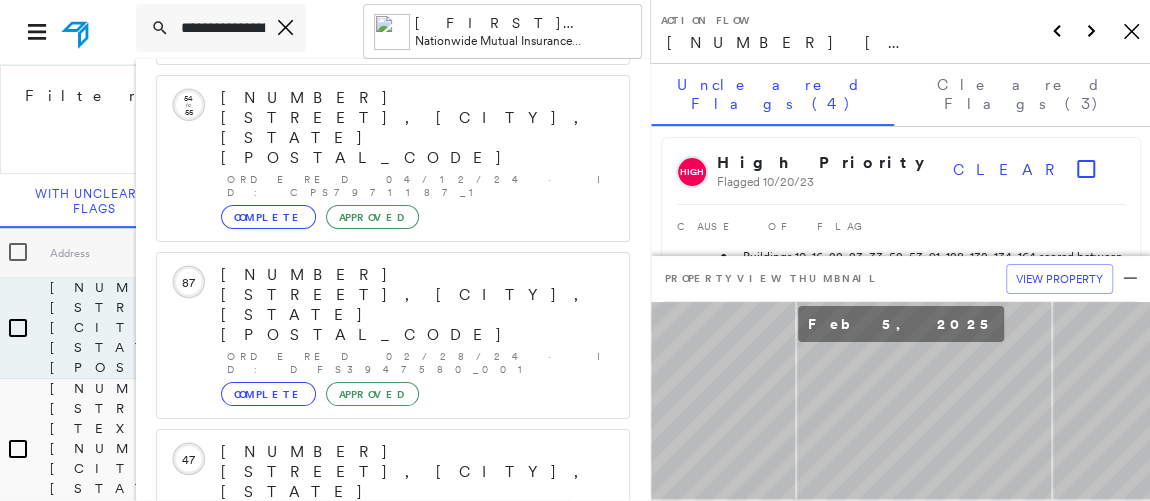 click on "Show  5  more existing properties" at bounding box center (394, 816) 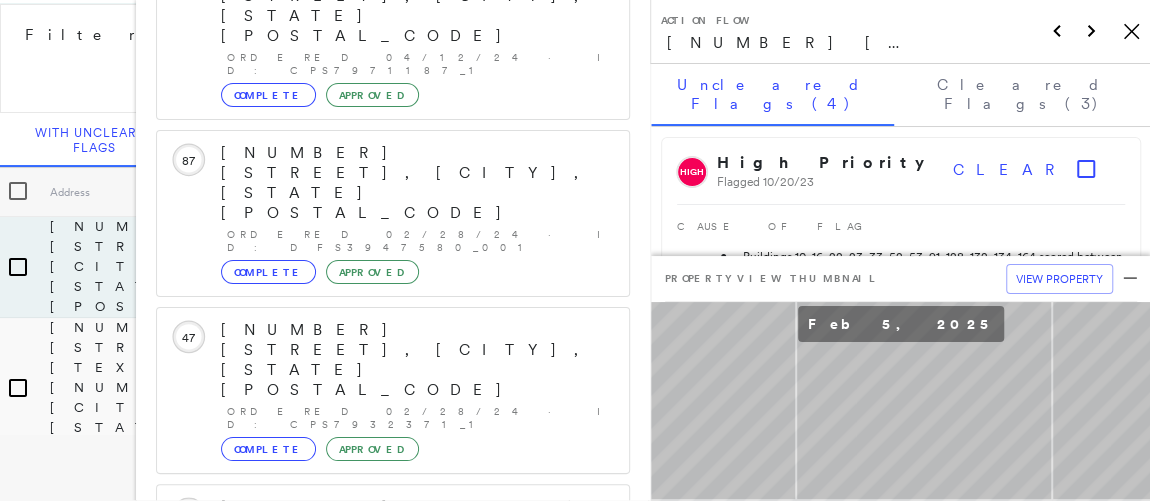 scroll, scrollTop: 468, scrollLeft: 0, axis: vertical 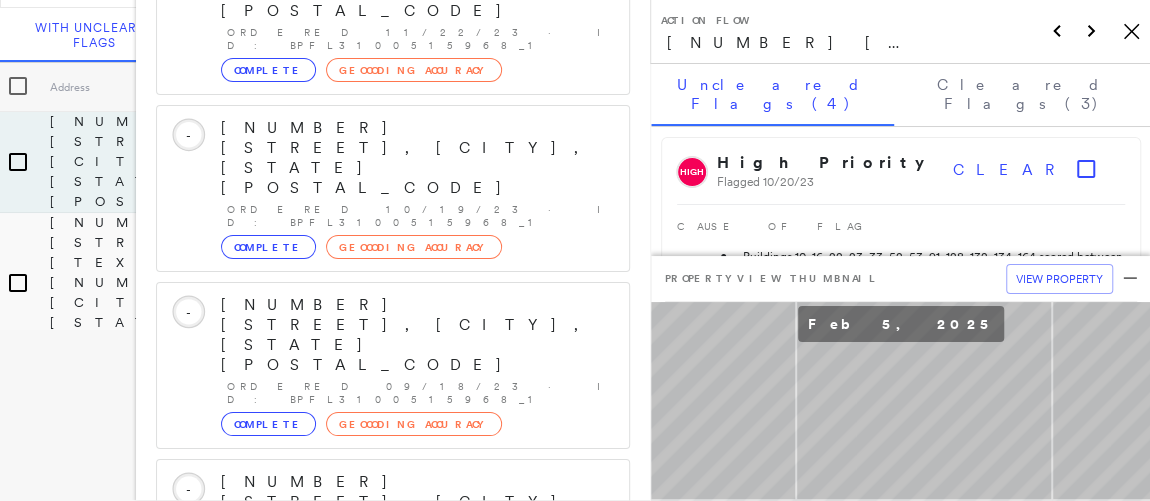 click on "[NUMBER] [STREET], [CITY], [STATE] [POSTAL_CODE]" at bounding box center (381, 1168) 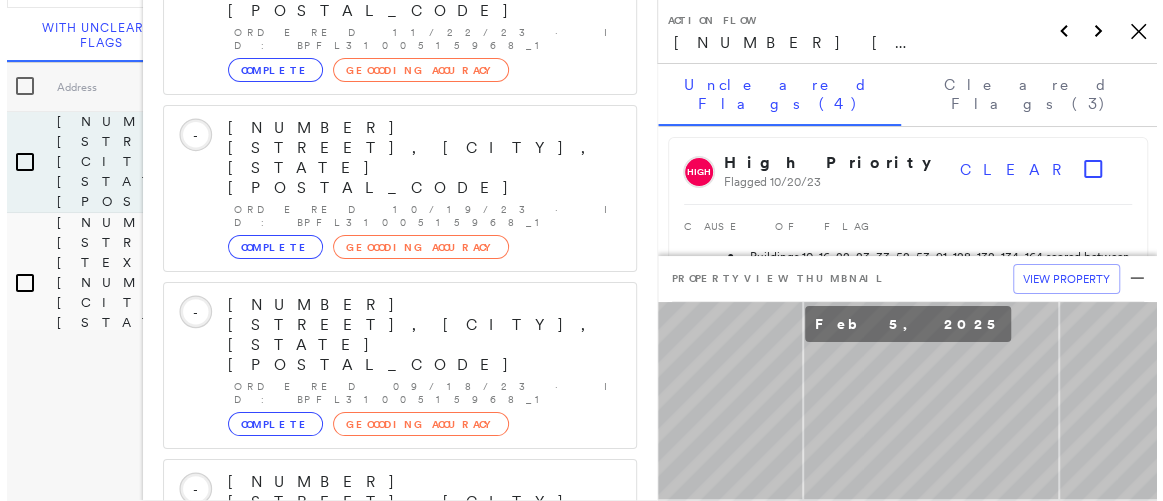 scroll, scrollTop: 0, scrollLeft: 0, axis: both 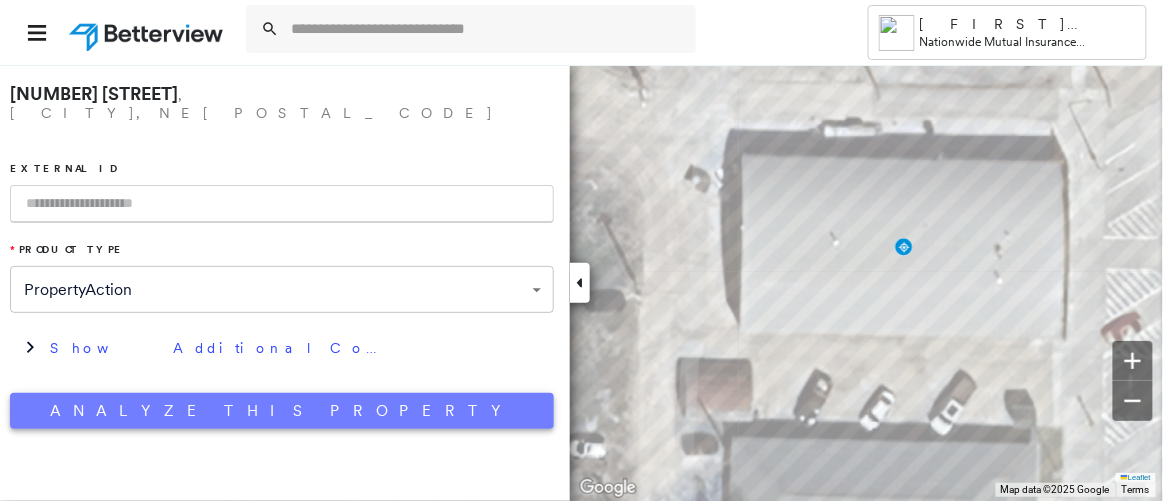 click on "Analyze This Property" at bounding box center [282, 411] 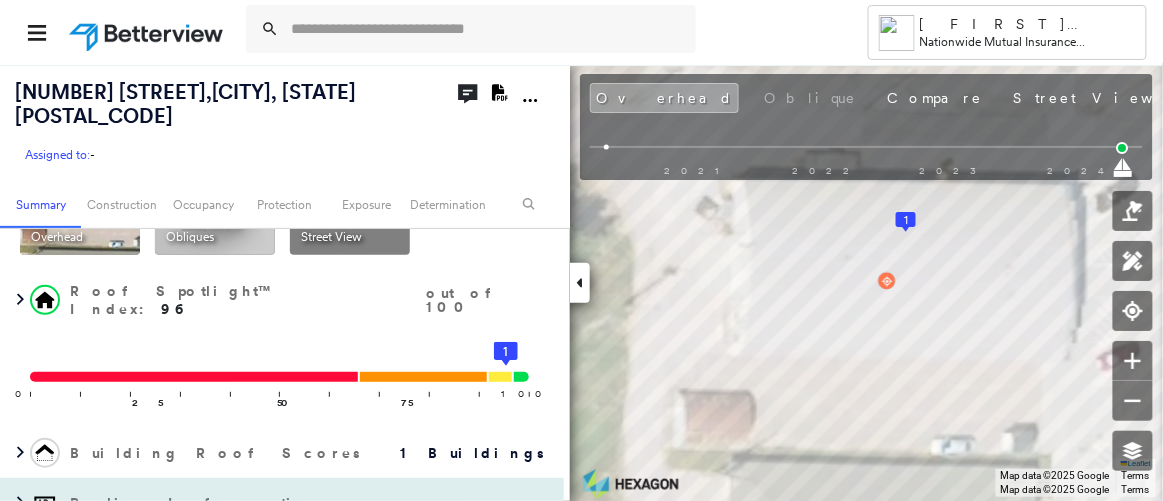 scroll, scrollTop: 131, scrollLeft: 0, axis: vertical 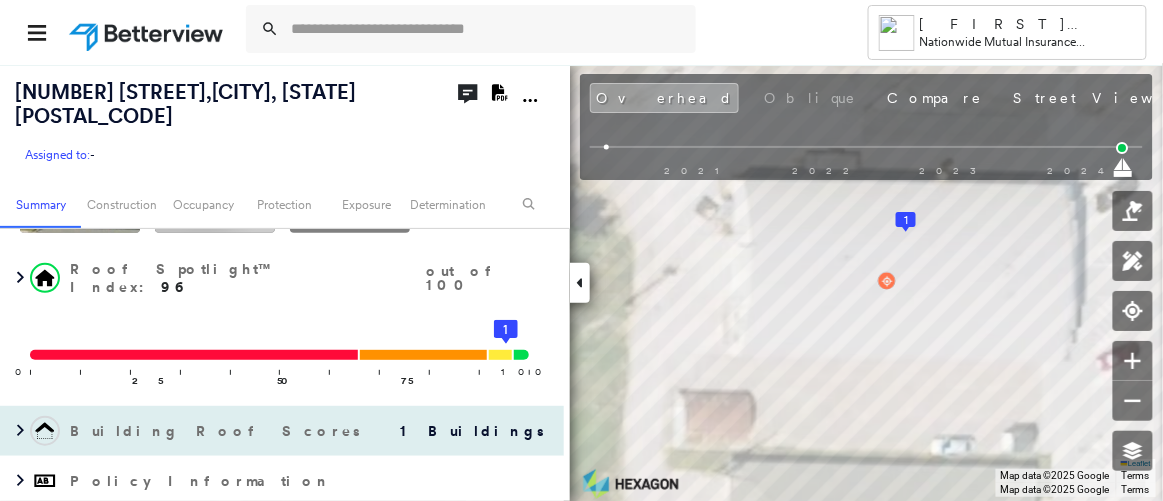 click on "1 Buildings" at bounding box center (464, 431) 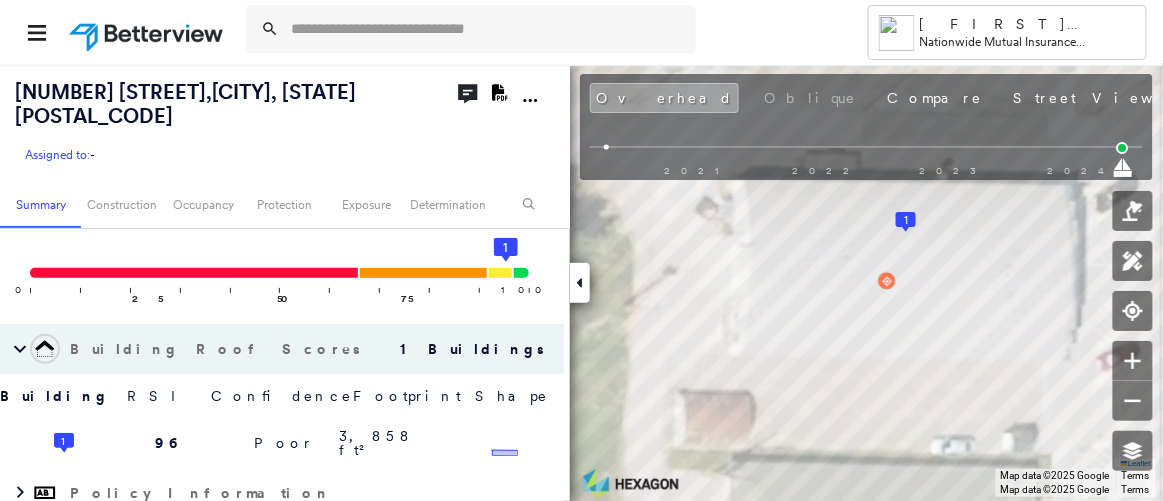 scroll, scrollTop: 313, scrollLeft: 0, axis: vertical 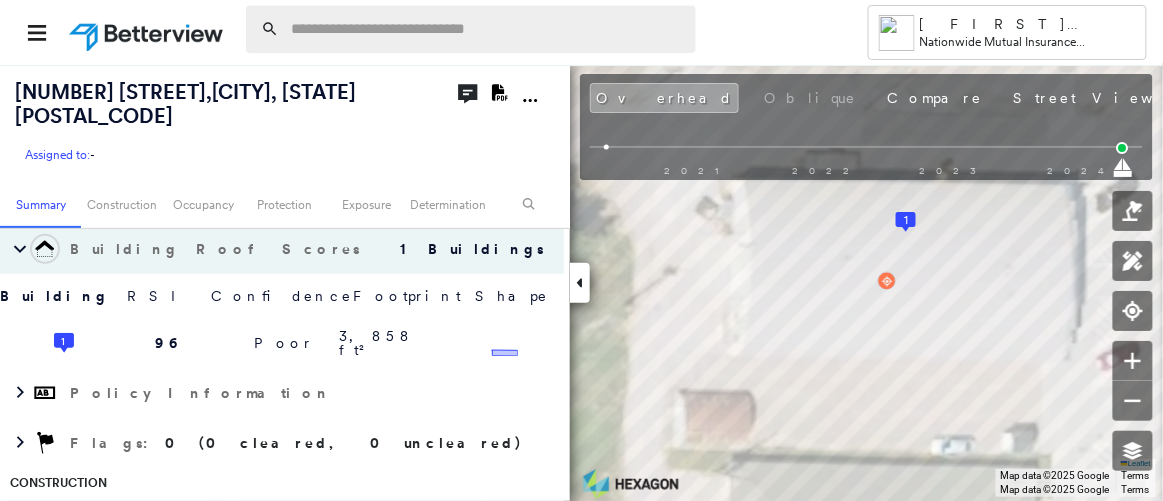 click at bounding box center (487, 29) 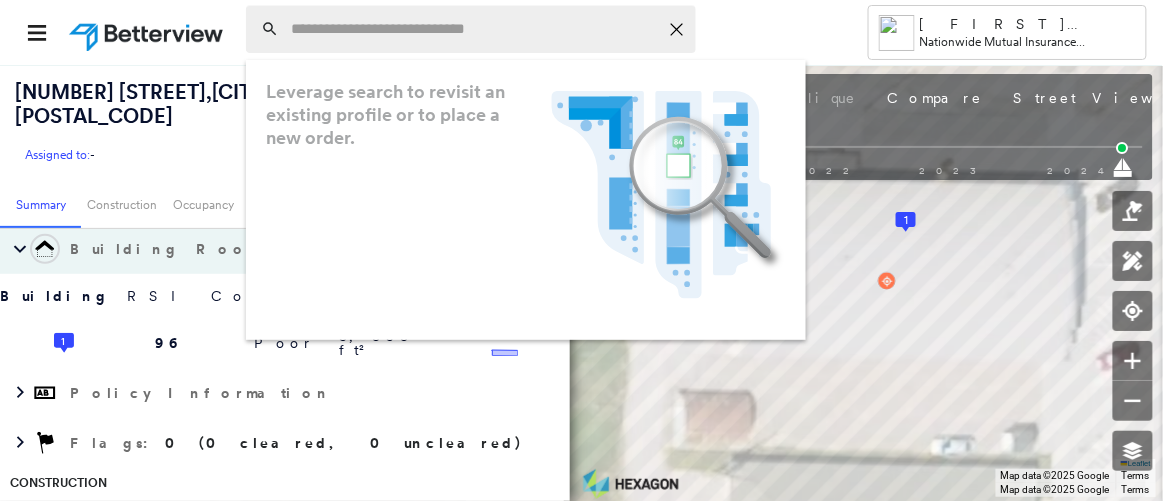 paste on "**********" 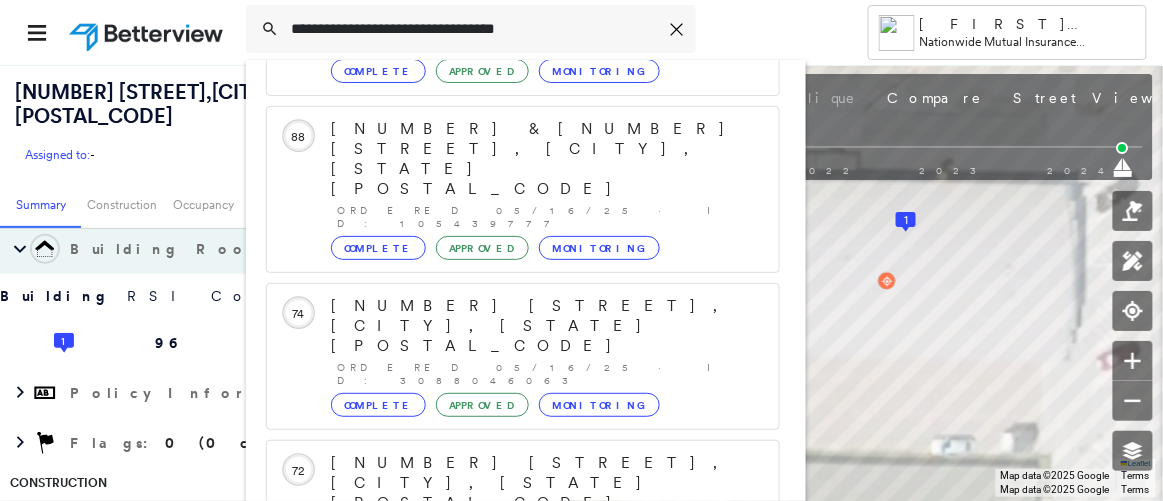scroll, scrollTop: 249, scrollLeft: 0, axis: vertical 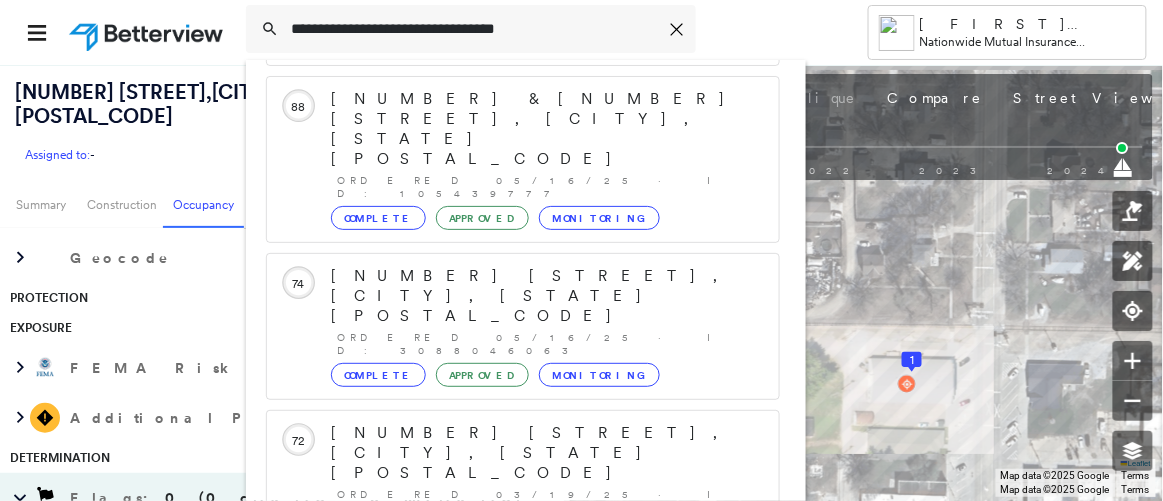 type on "**********" 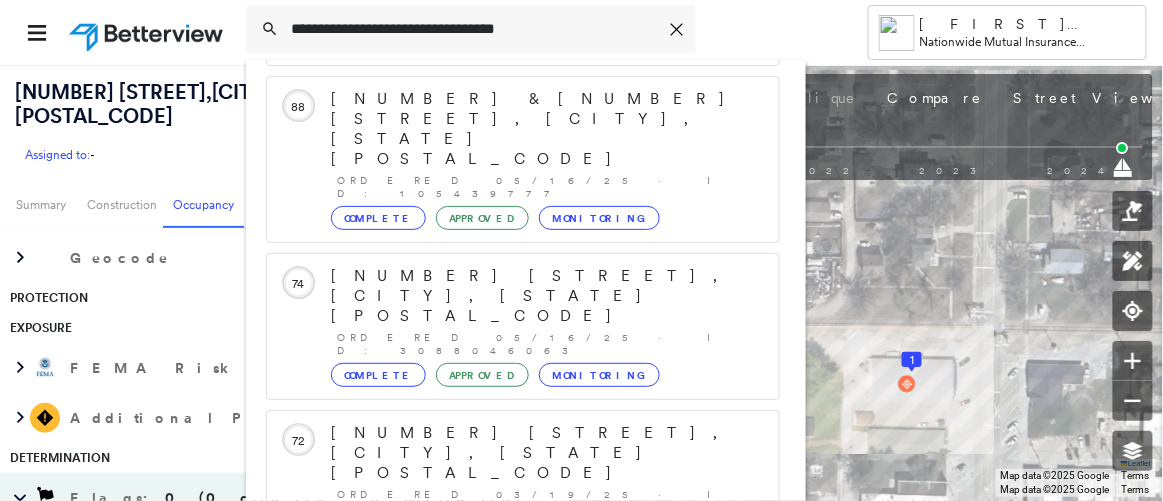 click on "Show  5  more existing properties" at bounding box center (524, 757) 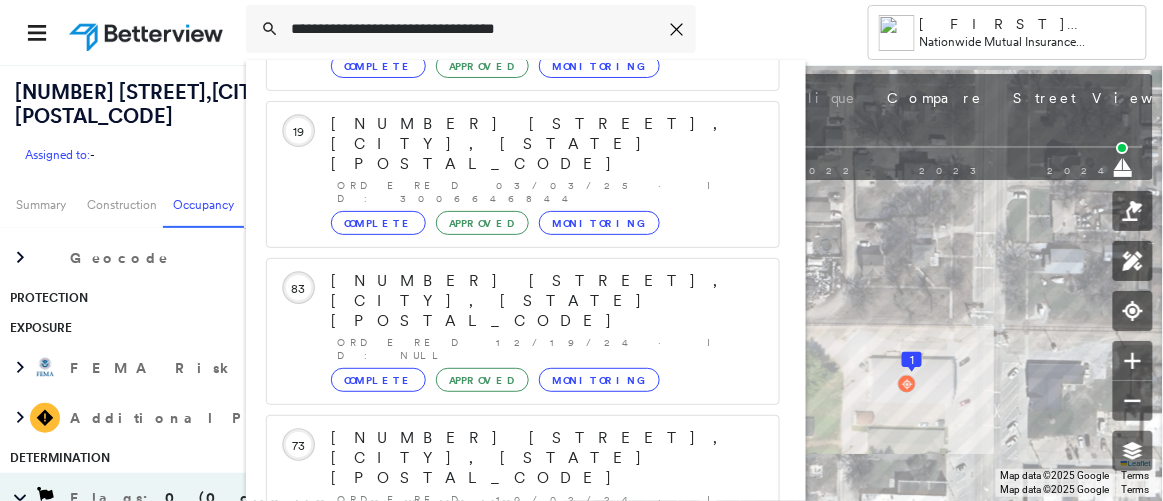 scroll, scrollTop: 761, scrollLeft: 0, axis: vertical 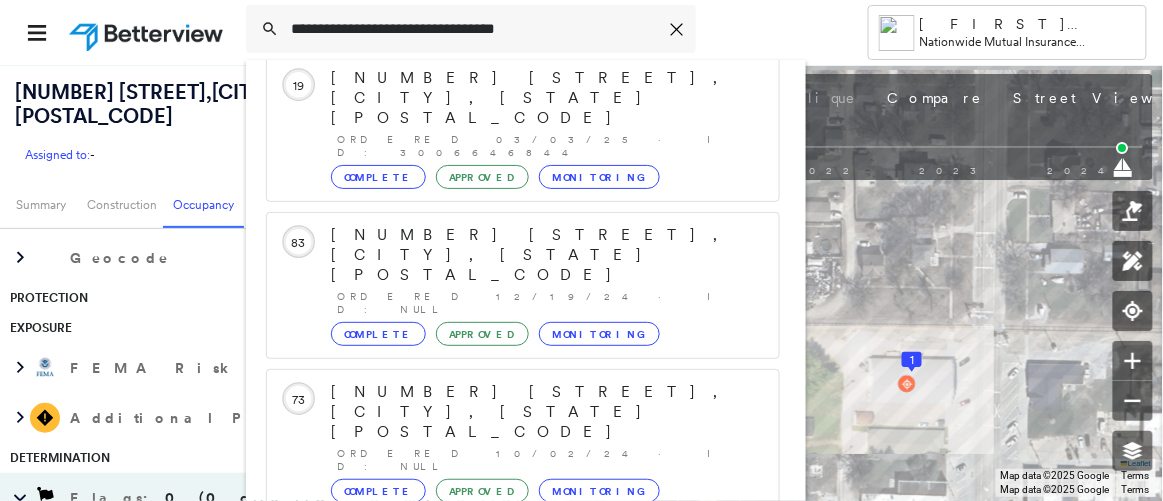 click on "Show  5  more existing properties" at bounding box center (524, 1030) 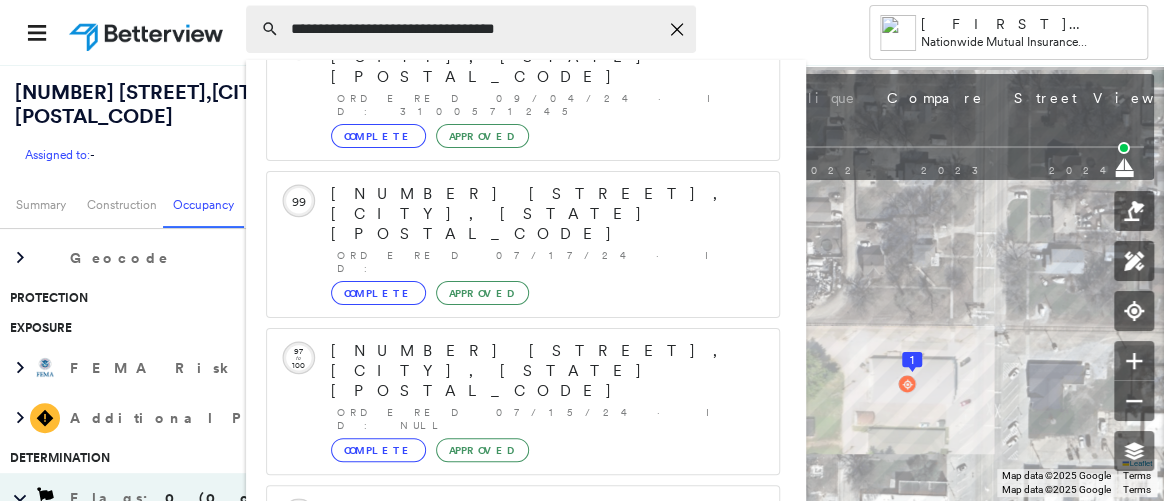 scroll, scrollTop: 1273, scrollLeft: 0, axis: vertical 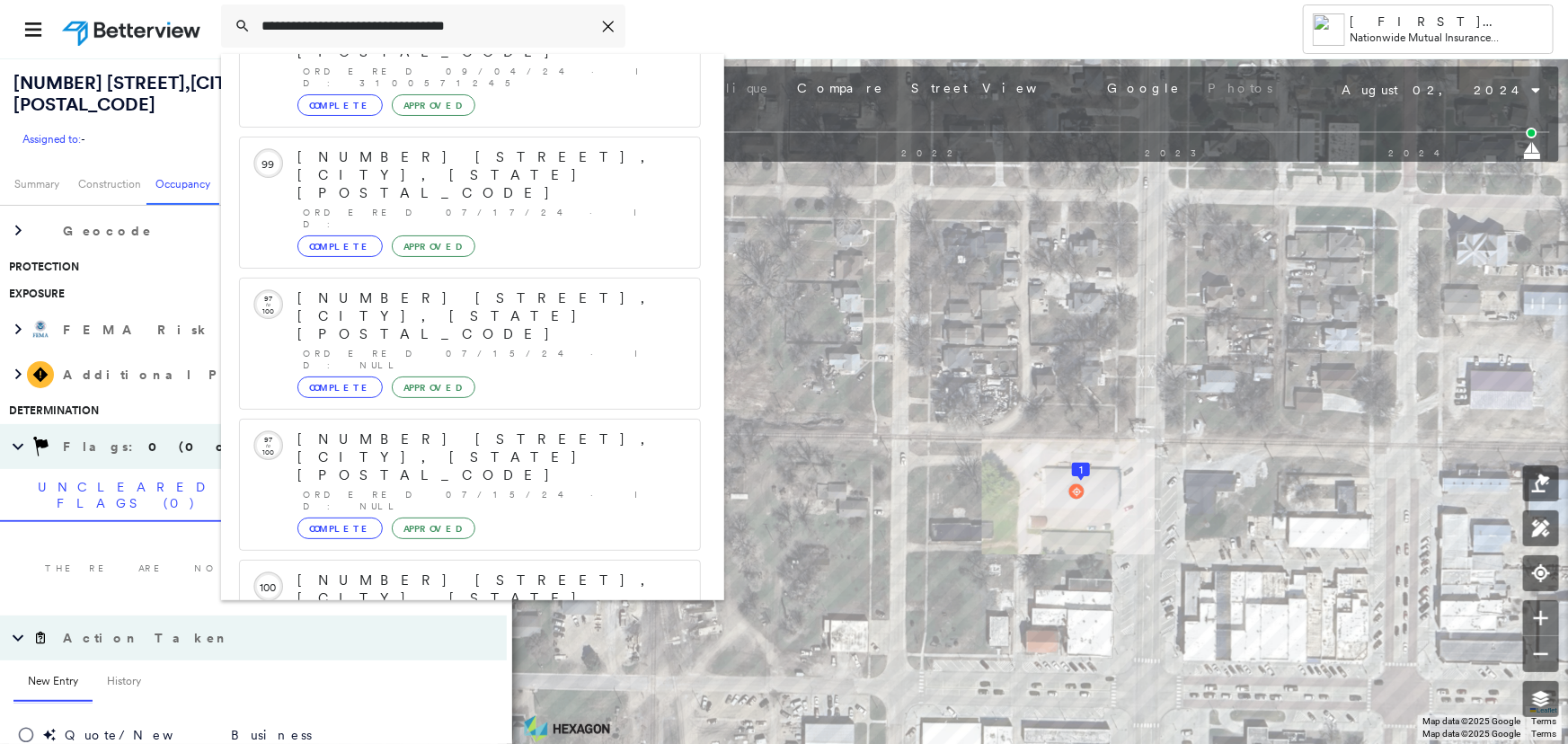 click on "[NUMBER] [STREET], [CITY], [STATE], [COUNTRY]" at bounding box center [450, 1338] 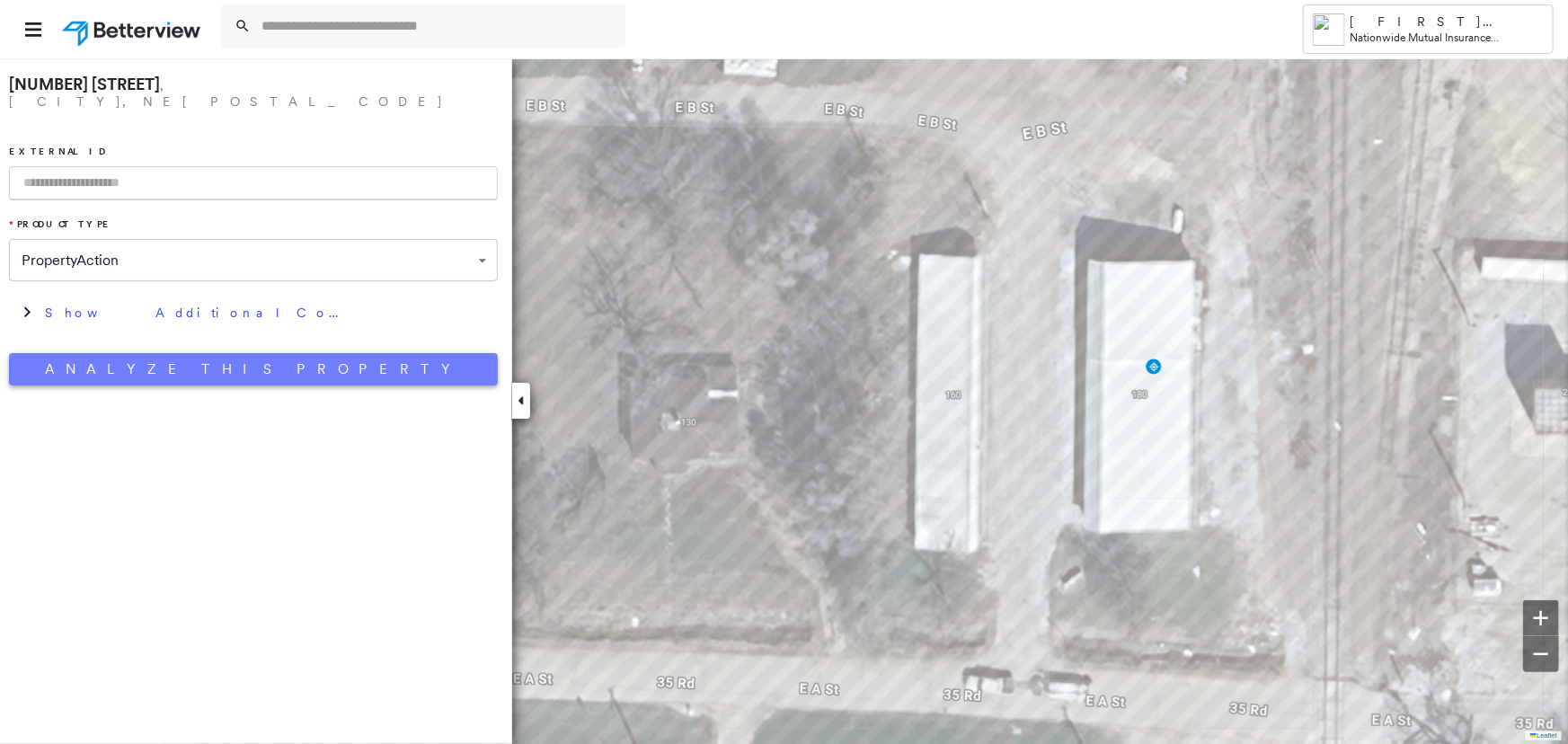 click on "Analyze This Property" at bounding box center (253, 369) 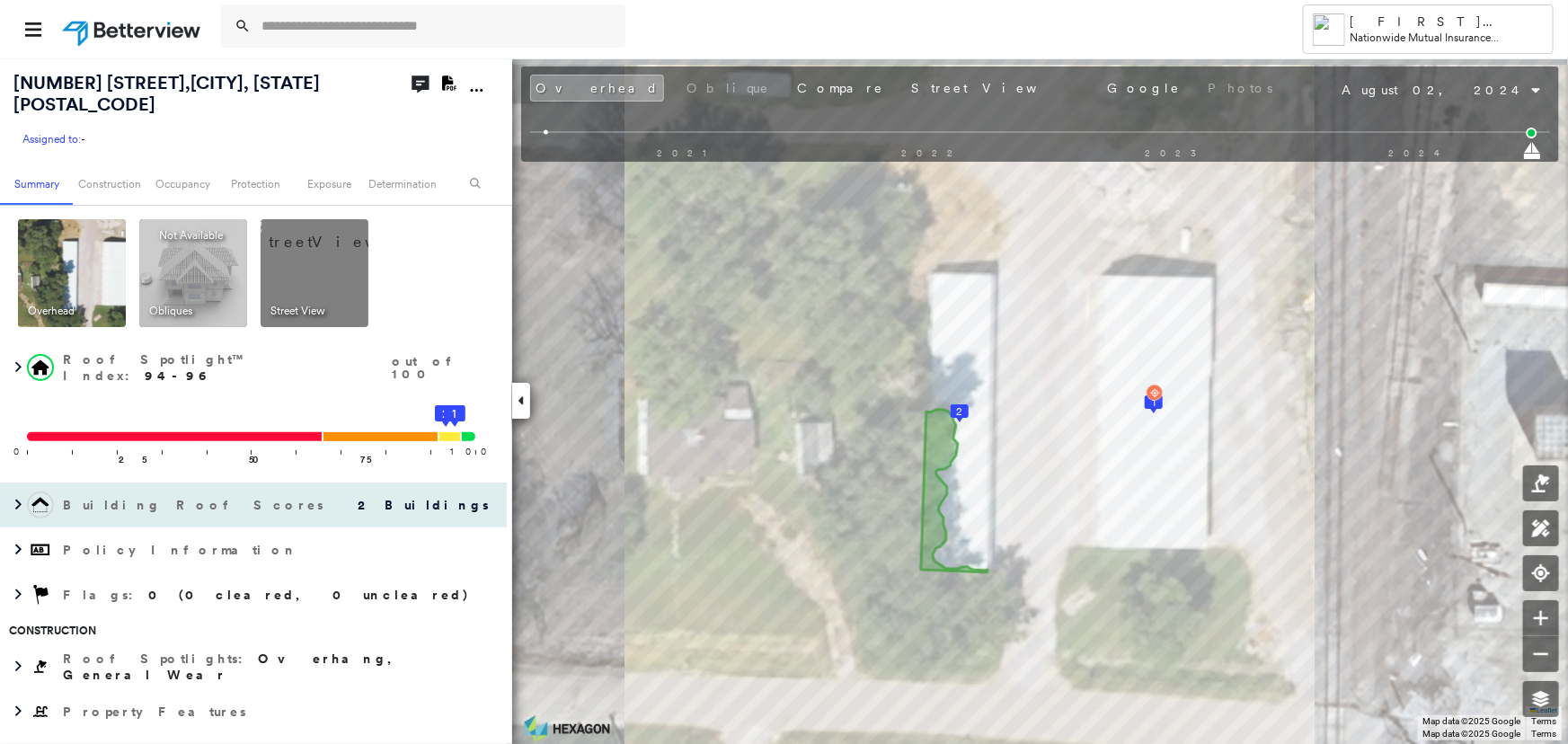 click on "Building Roof Scores 2 Buildings" at bounding box center [253, 505] 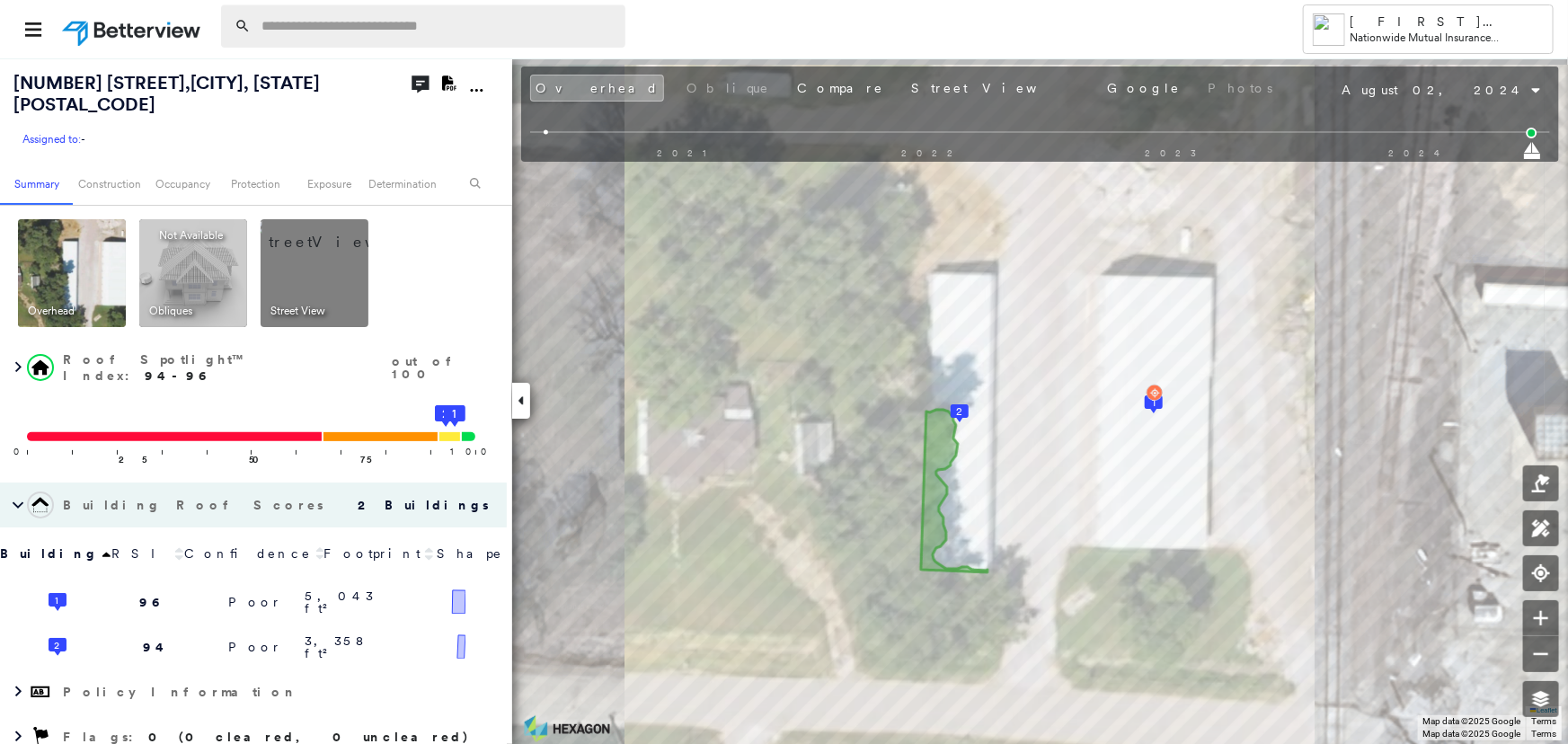 click at bounding box center [438, 26] 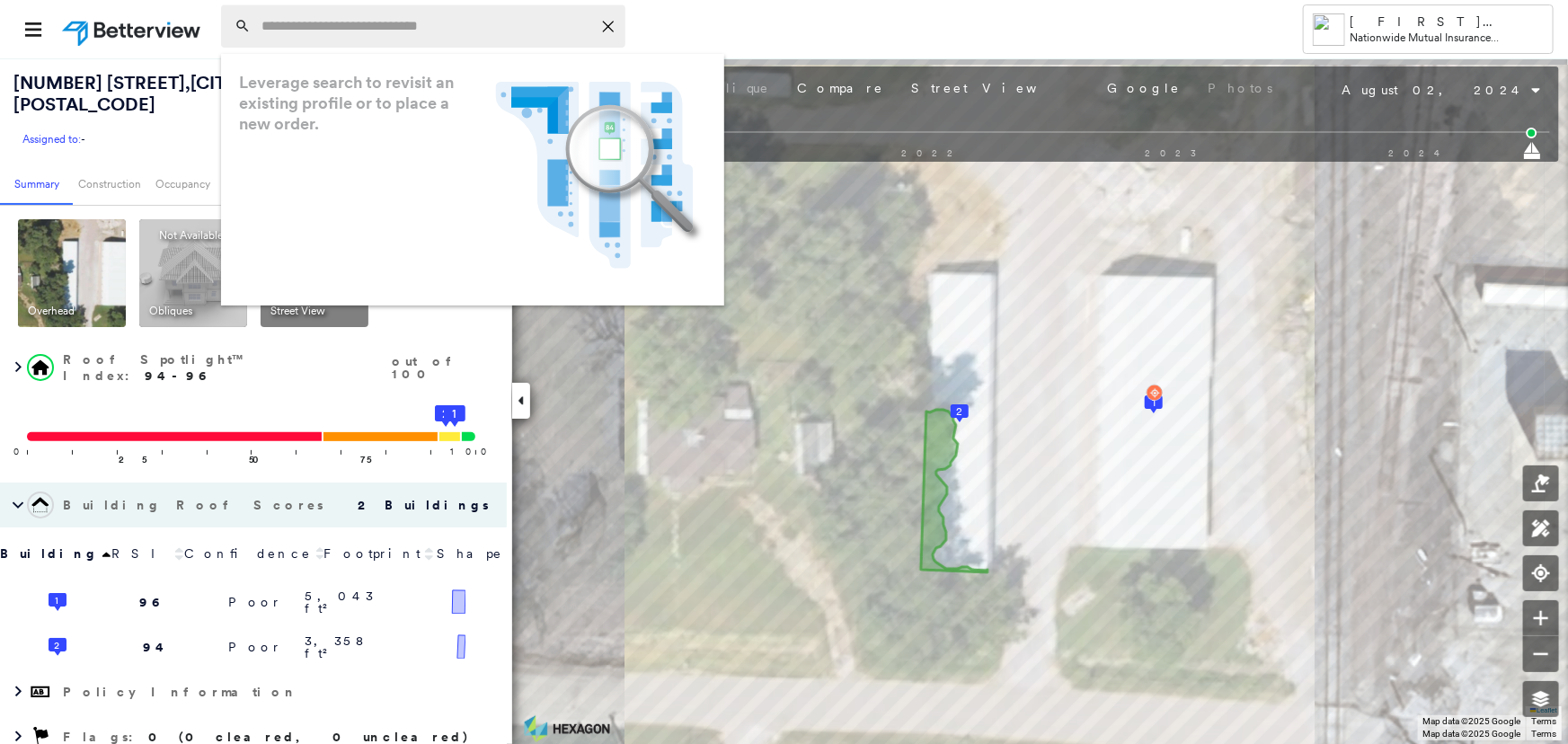 paste on "**********" 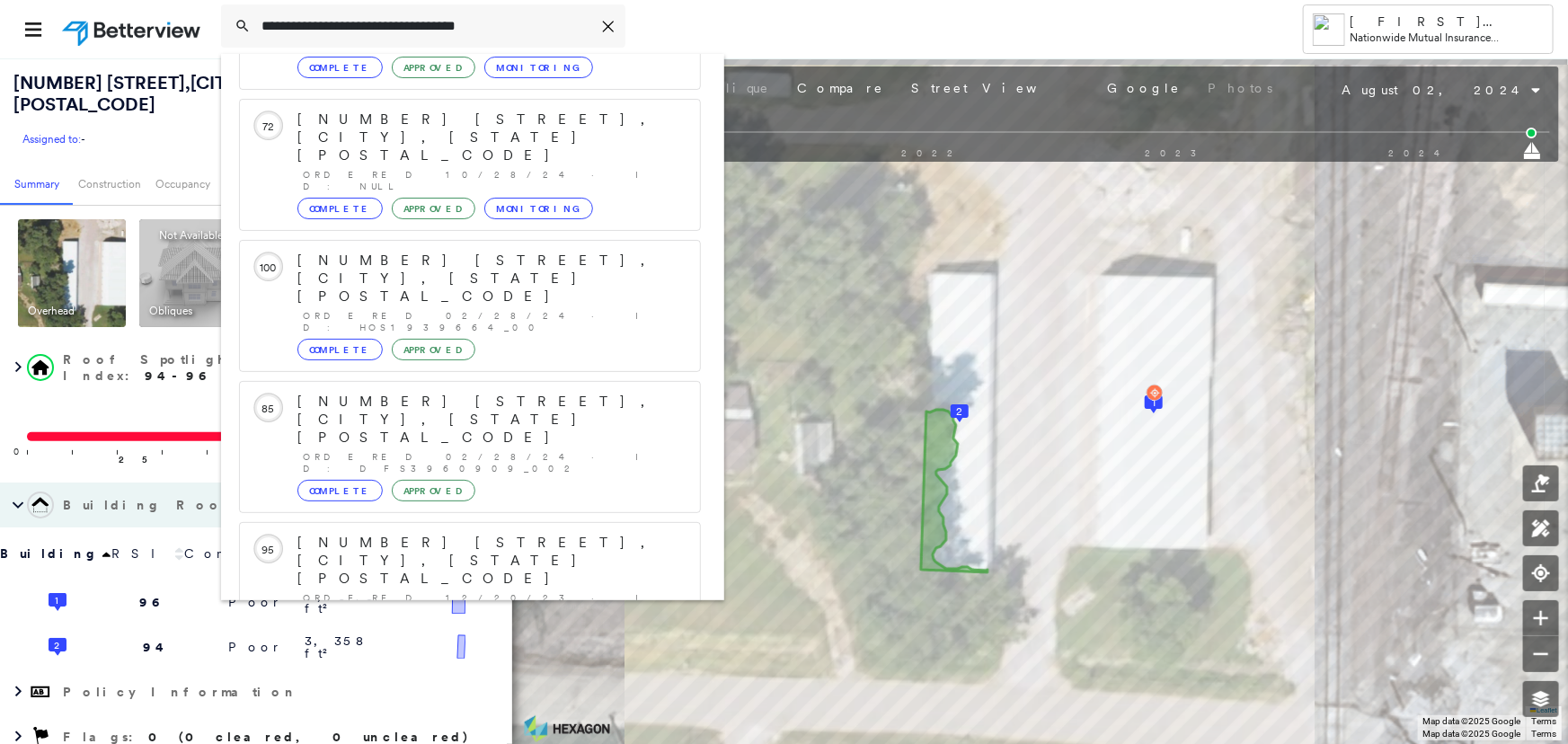 scroll, scrollTop: 231, scrollLeft: 0, axis: vertical 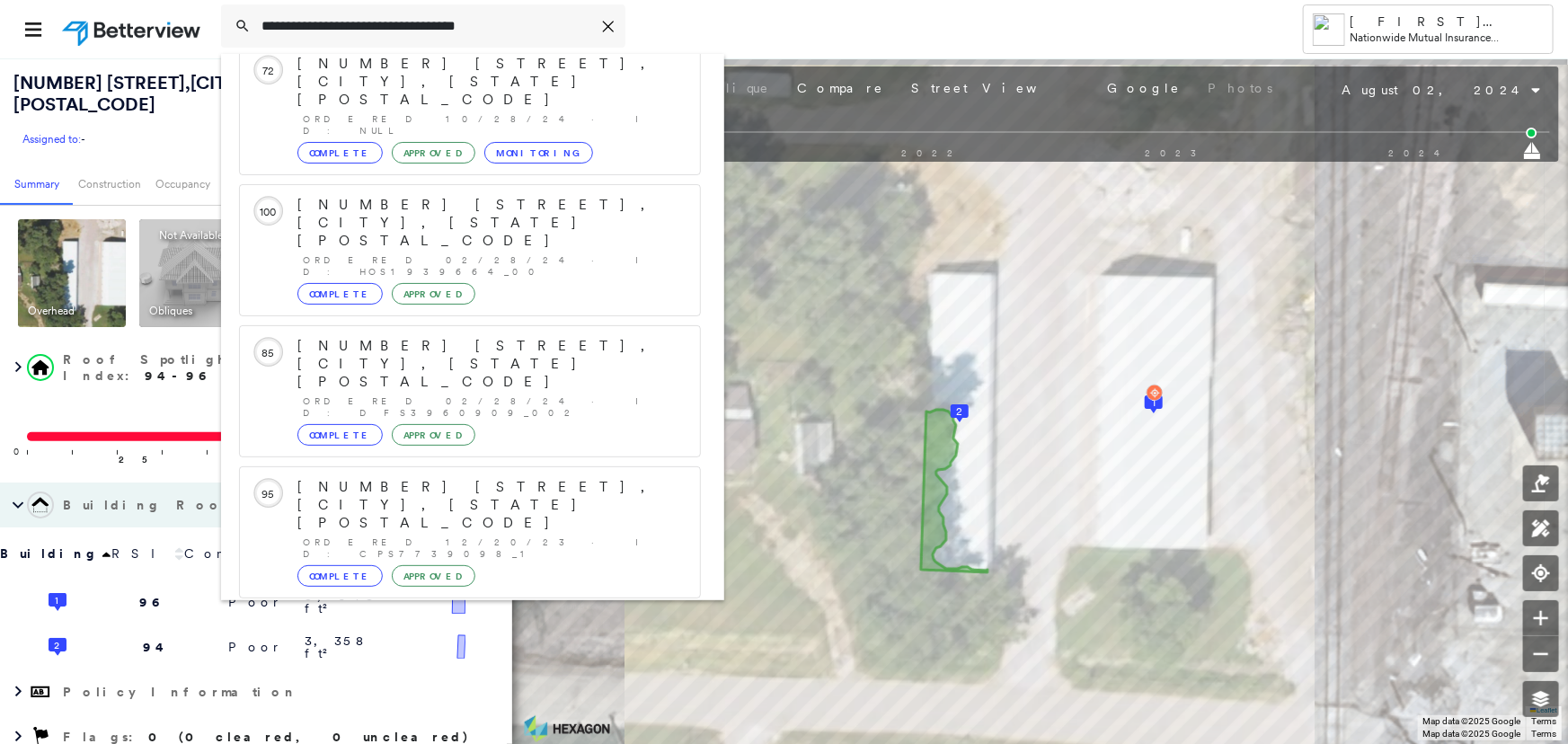 type on "**********" 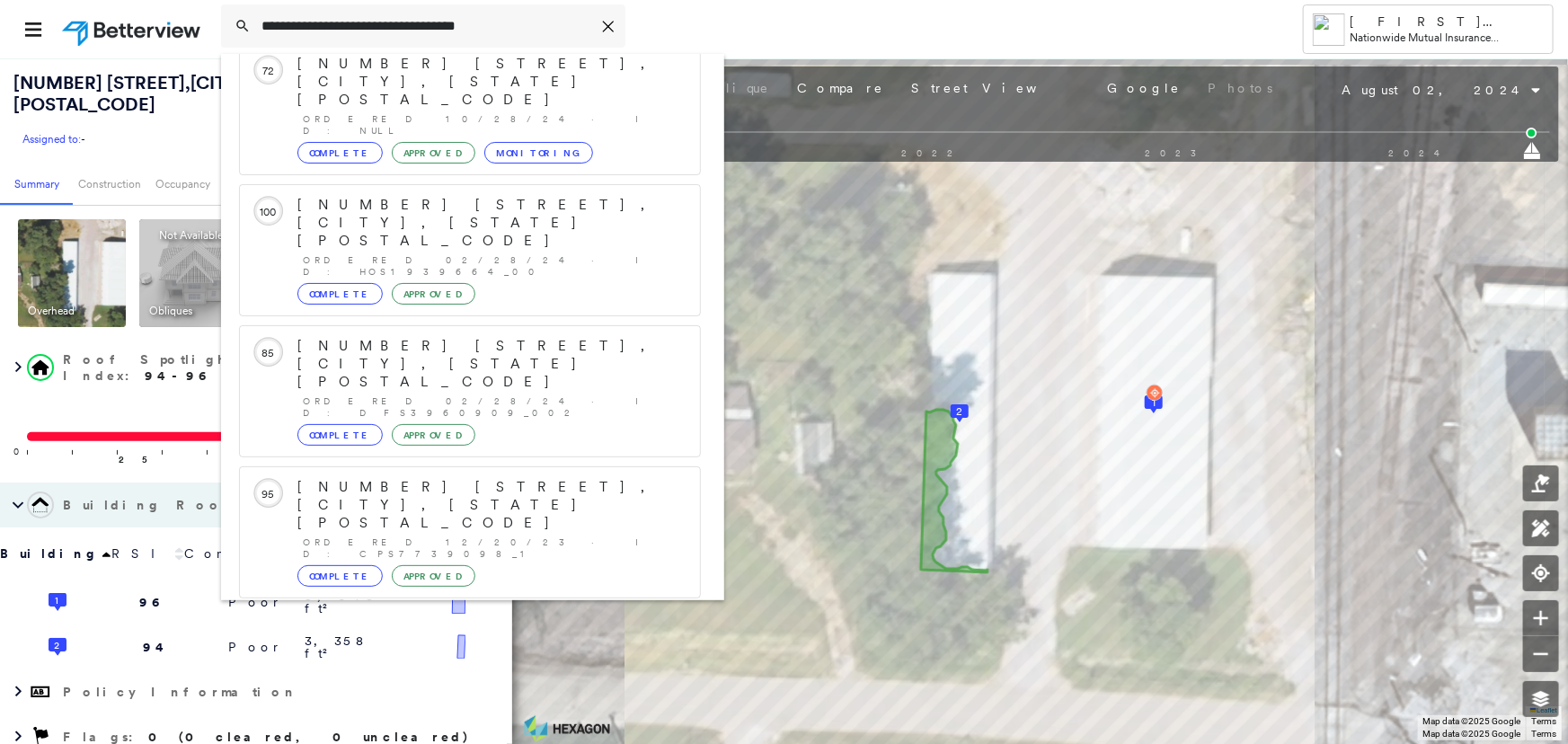 click on "[NUMBER] [STREET], [CITY], [STATE], [COUNTRY]" at bounding box center (450, 767) 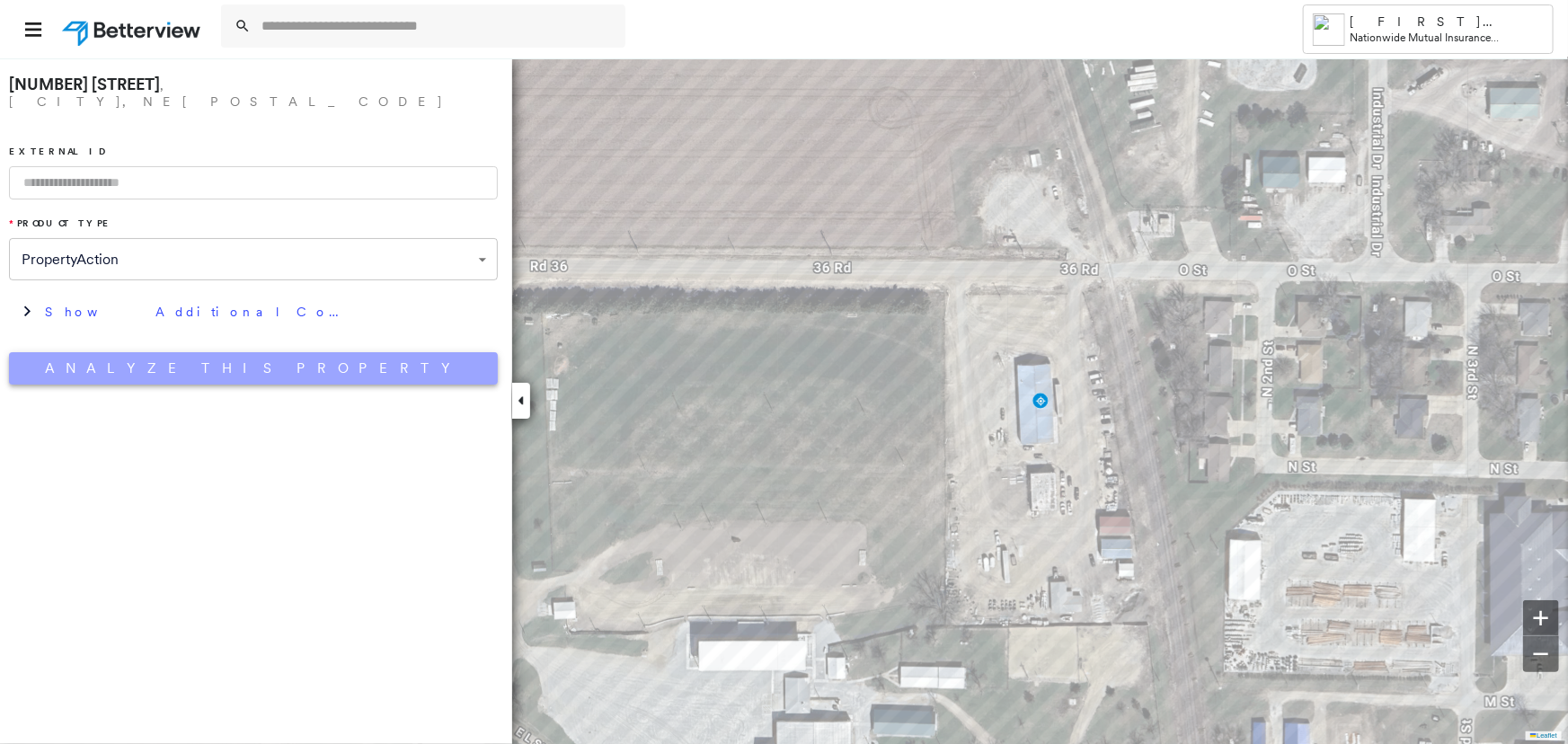 click on "Analyze This Property" at bounding box center [253, 368] 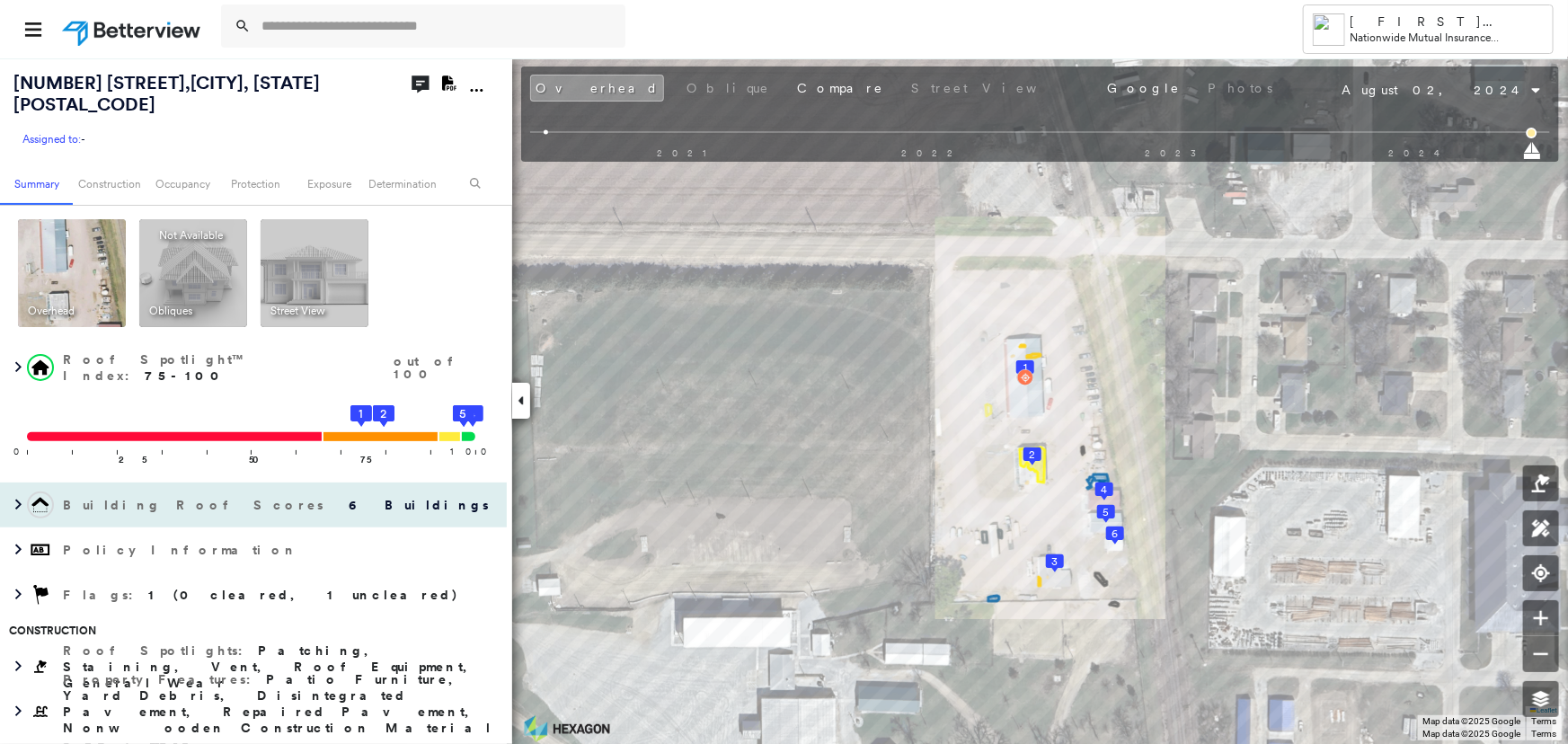 click on "6 Buildings" at bounding box center (417, 505) 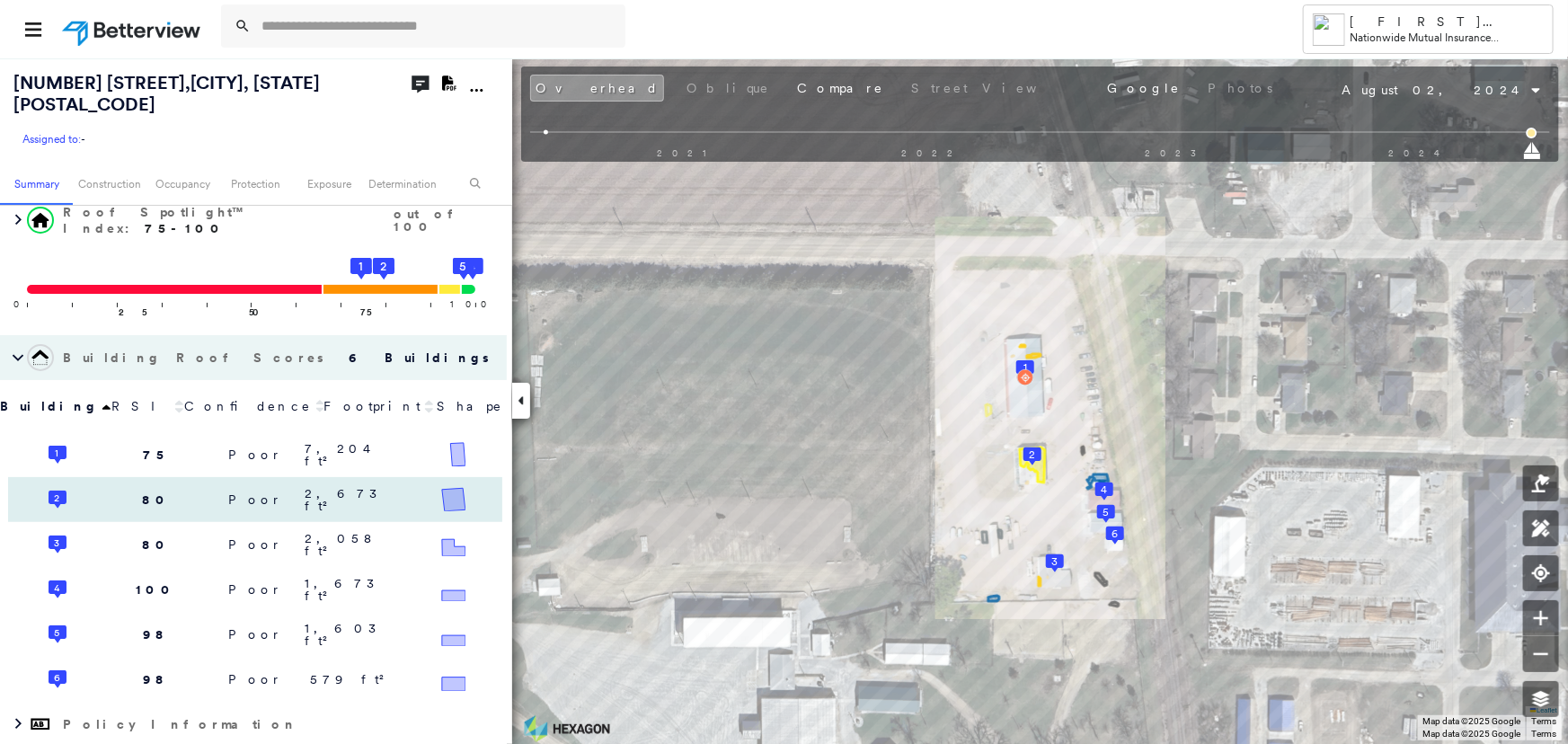 scroll, scrollTop: 163, scrollLeft: 0, axis: vertical 